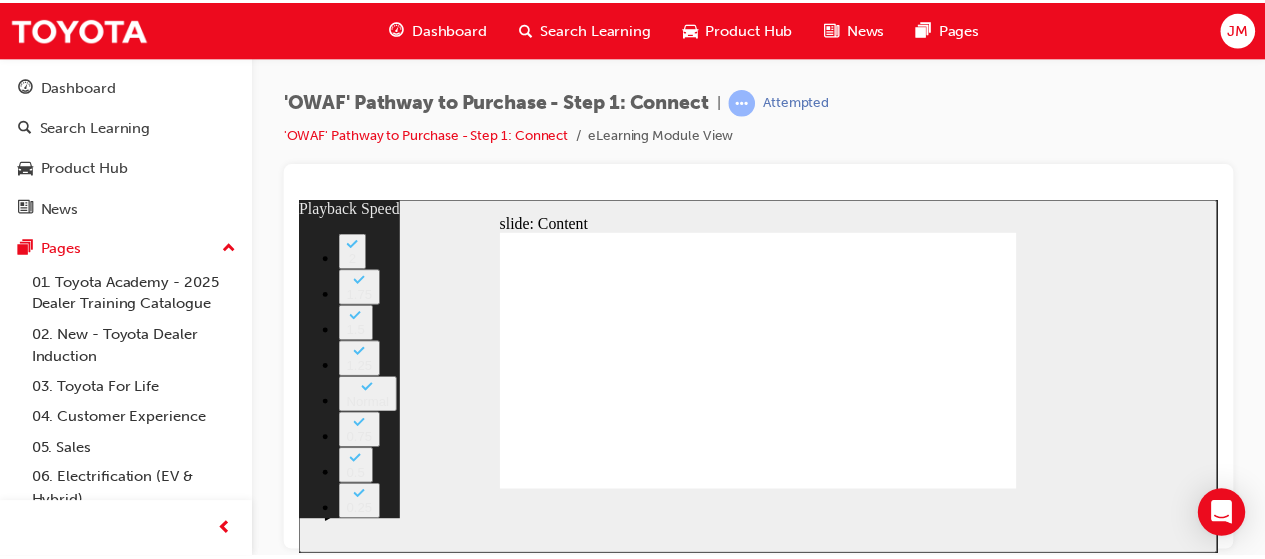 scroll, scrollTop: 0, scrollLeft: 0, axis: both 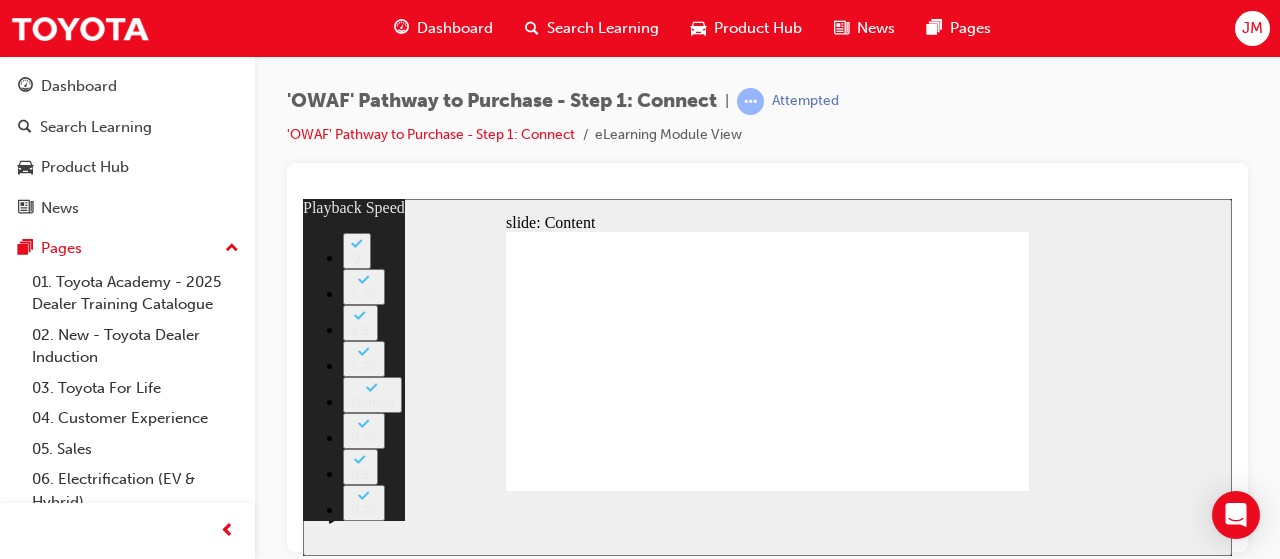 click 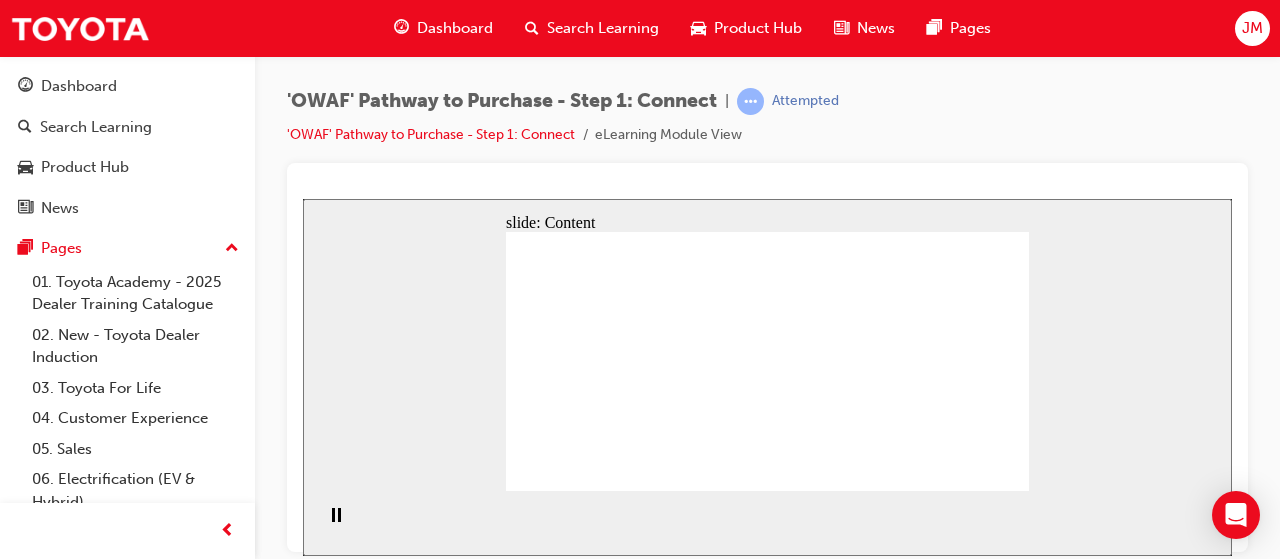 click 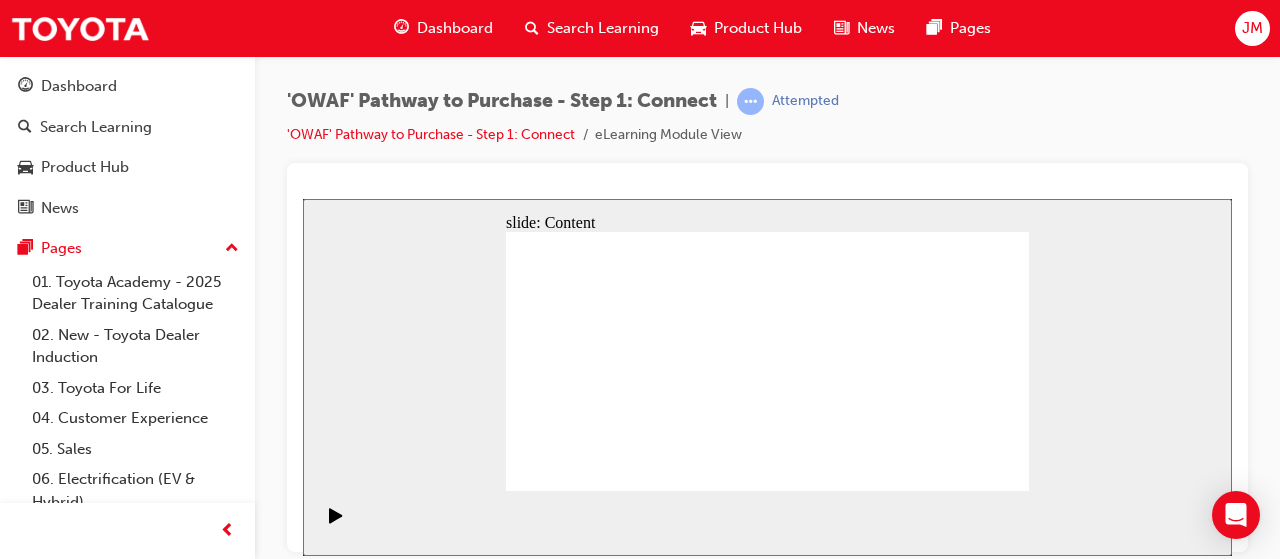 click 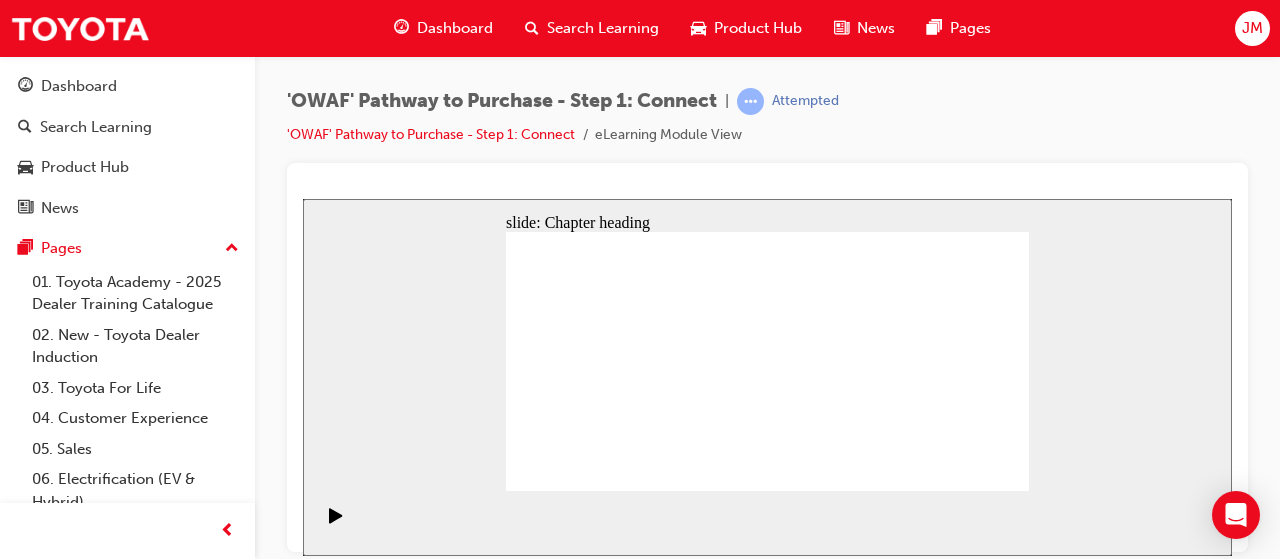 click 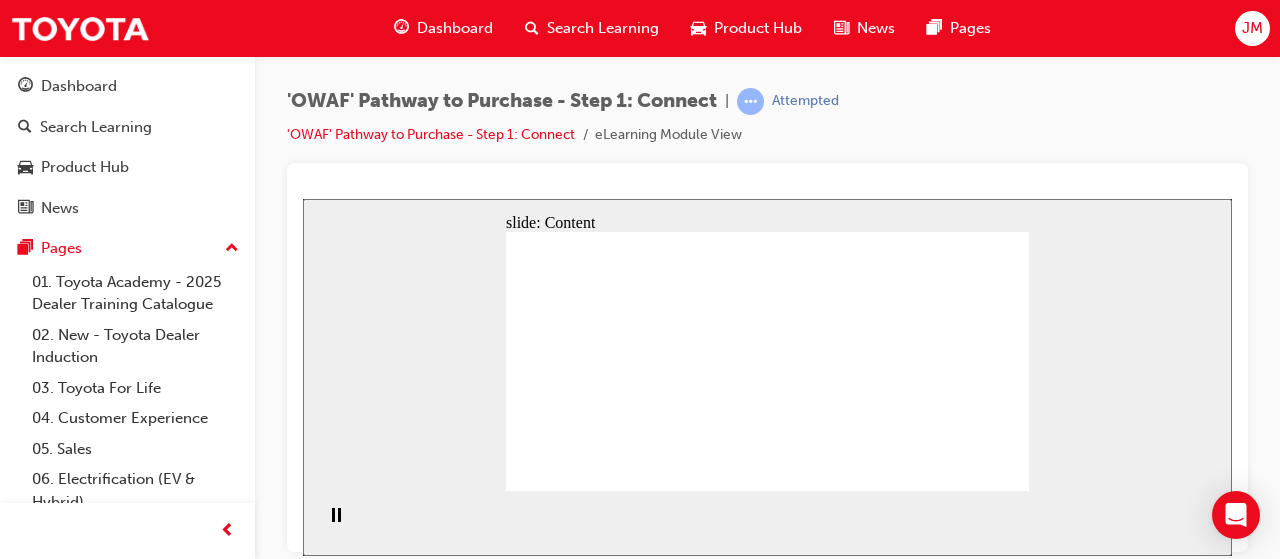 click 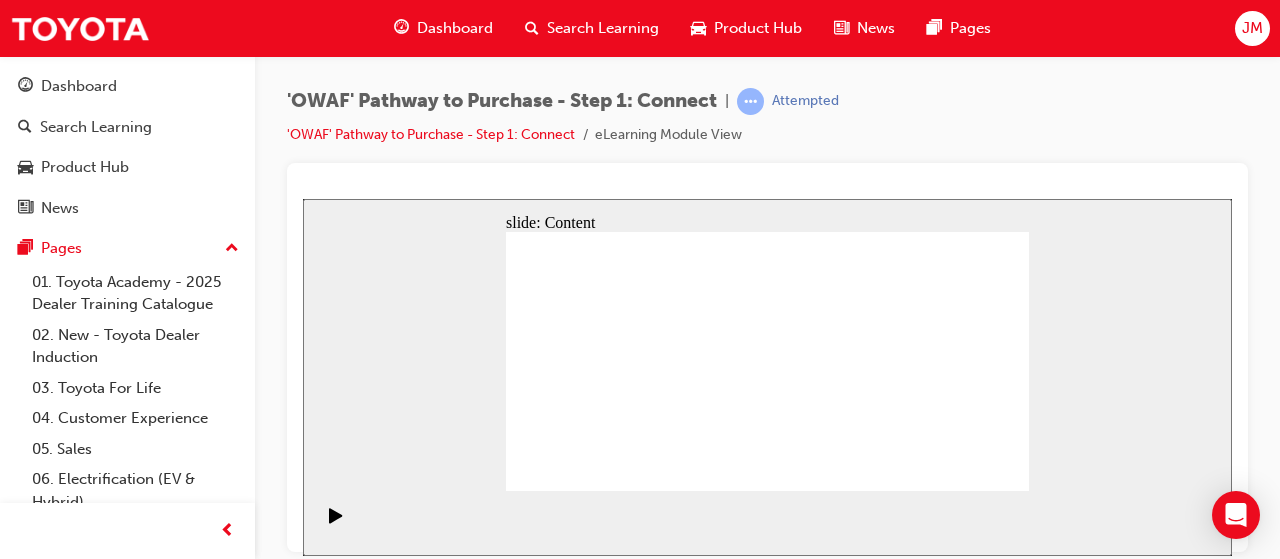 click 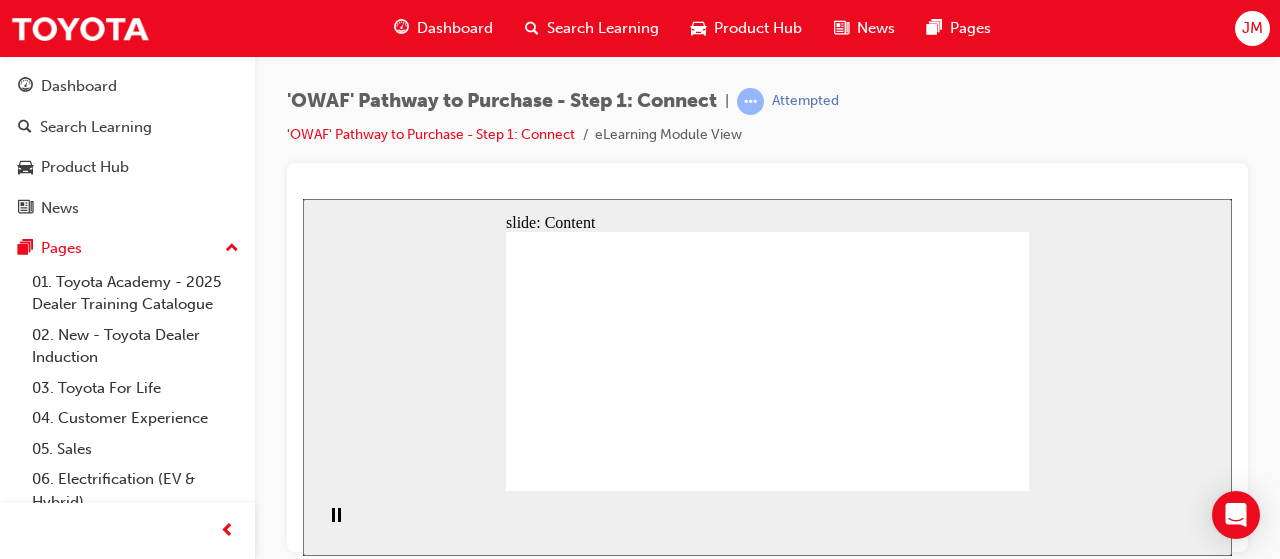 click 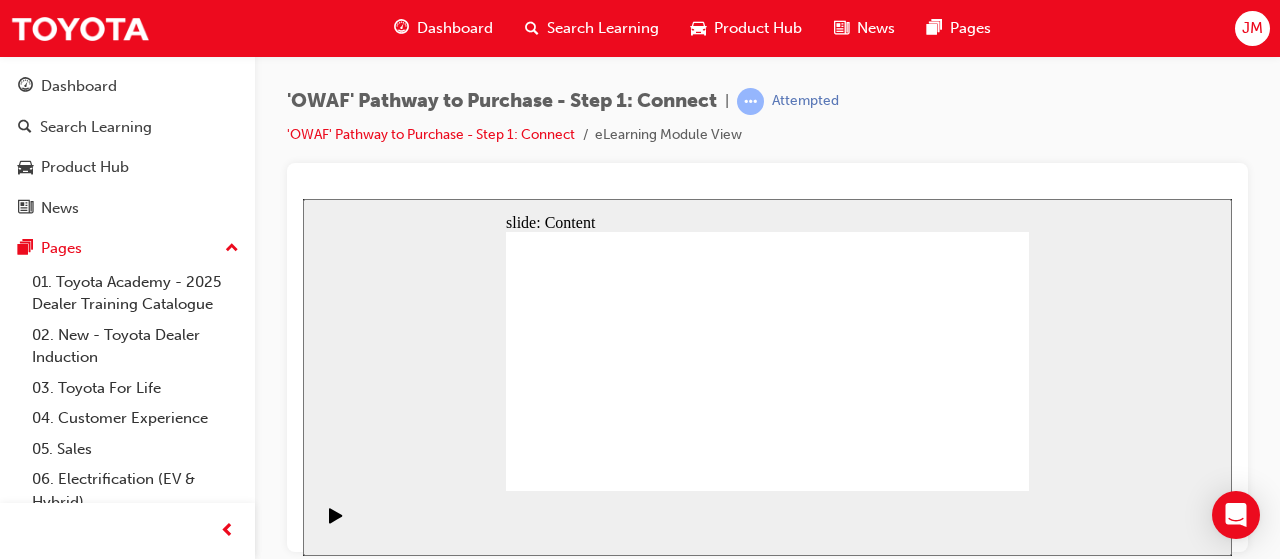 click 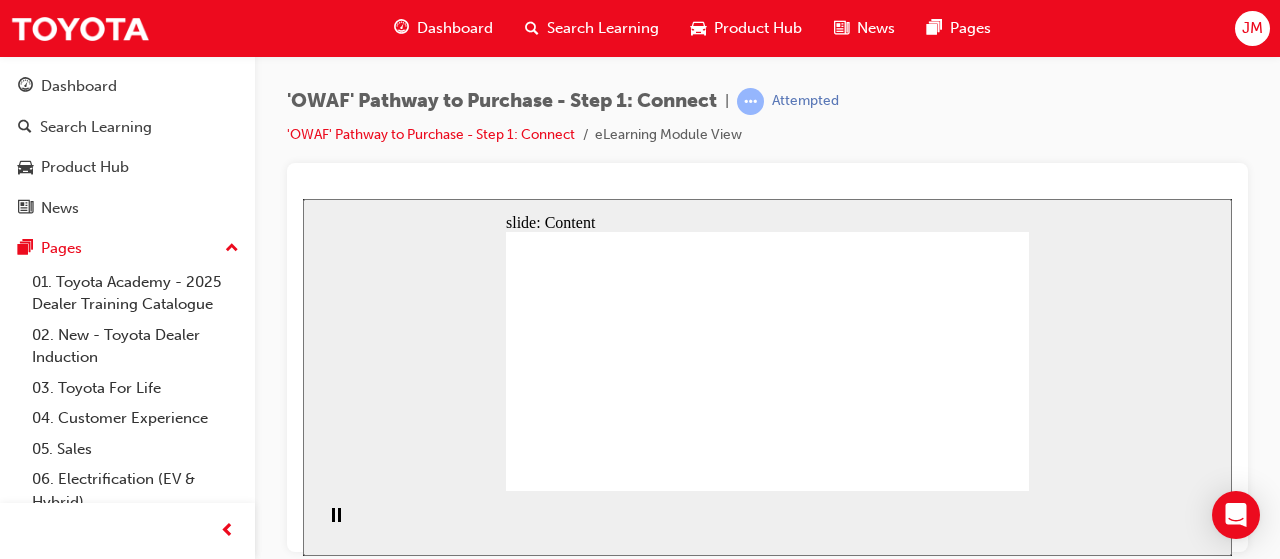 click 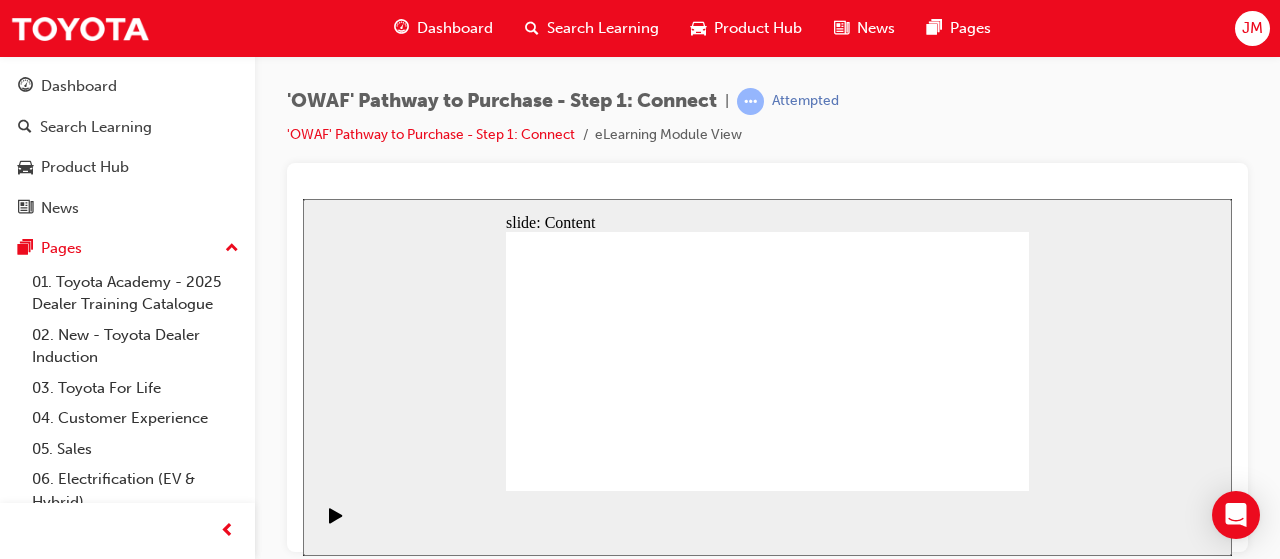 click 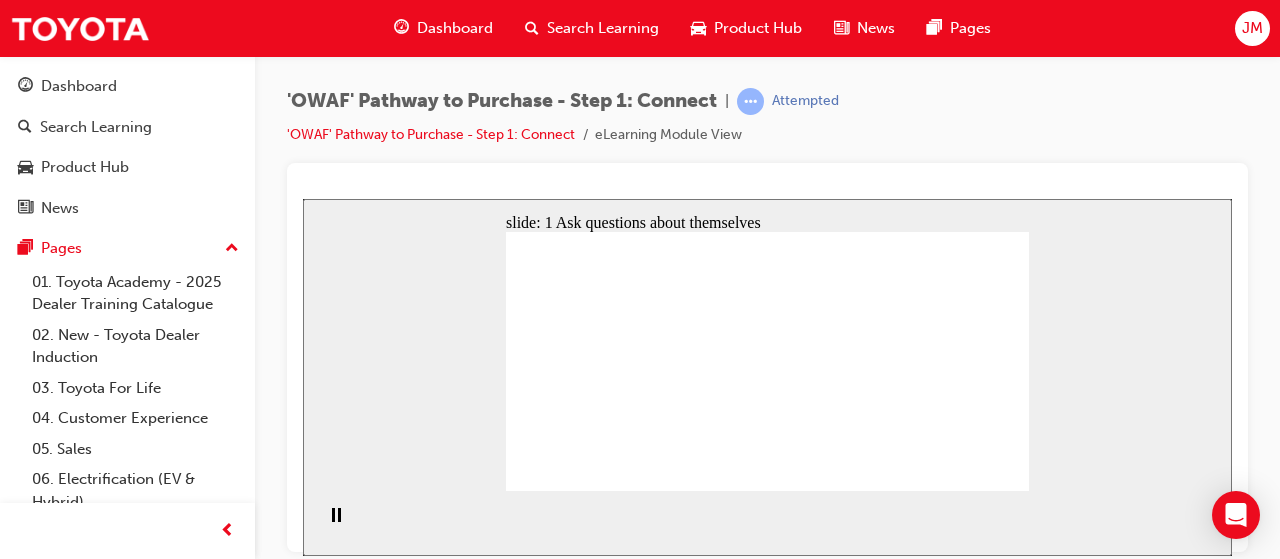 click 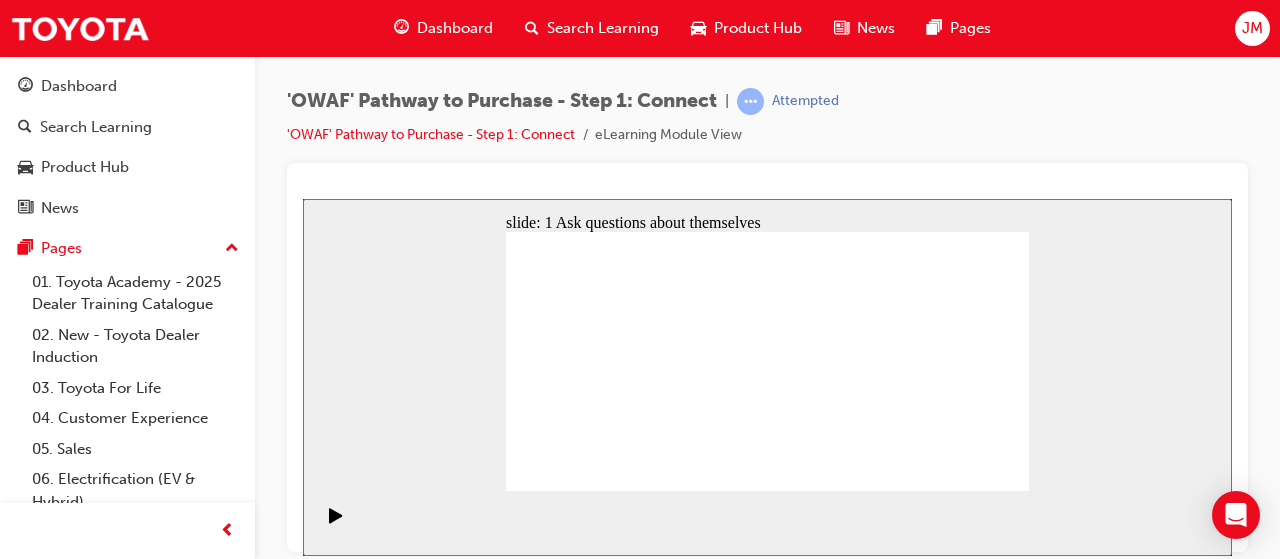 click 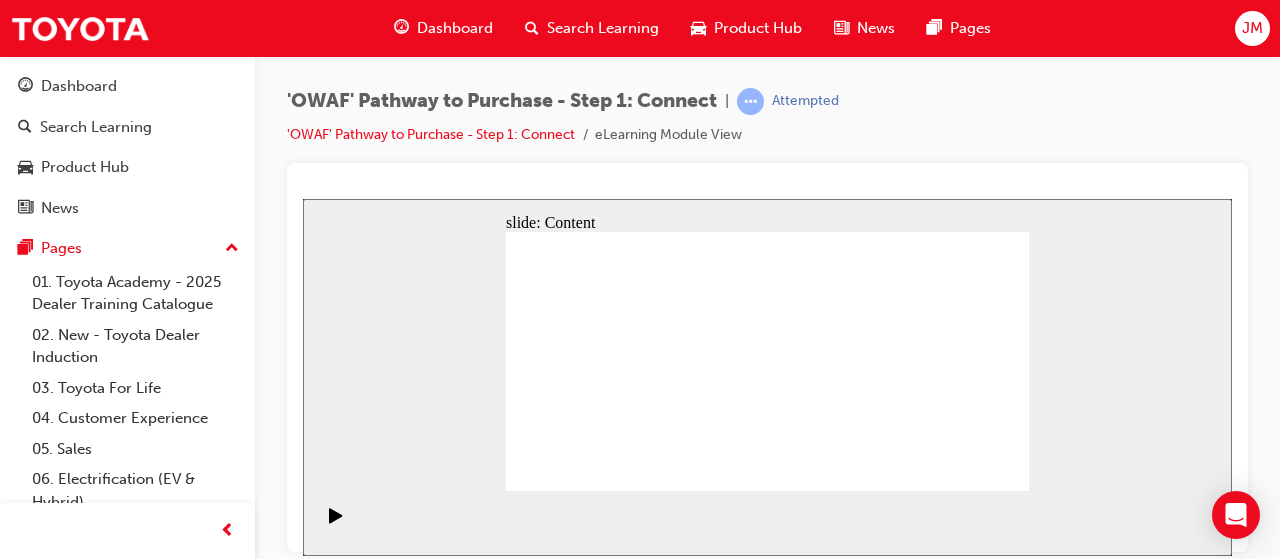 click 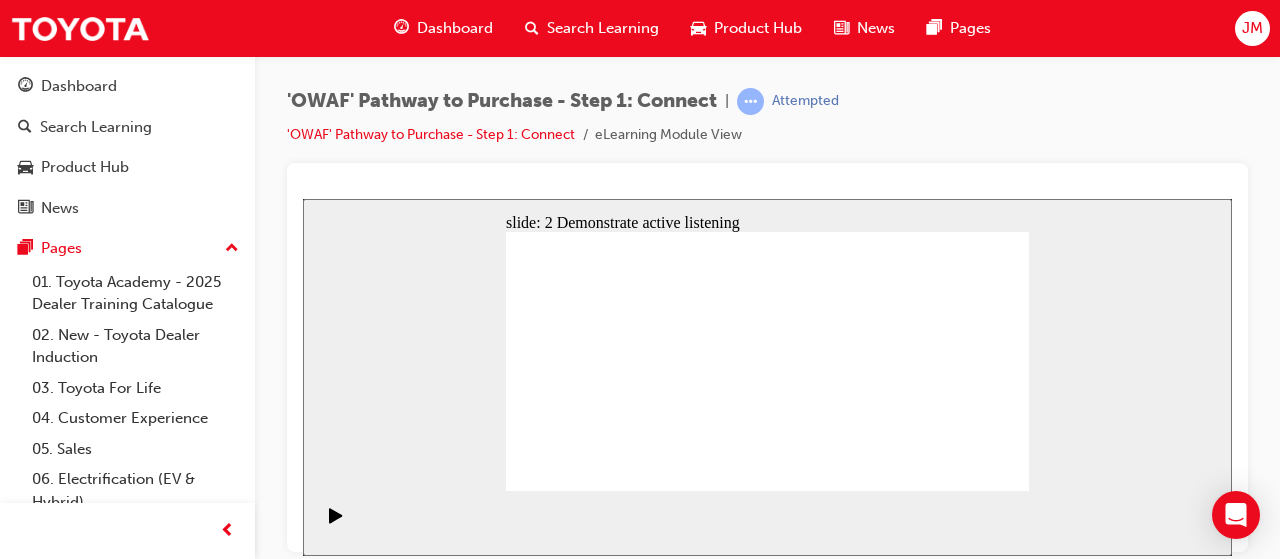 click 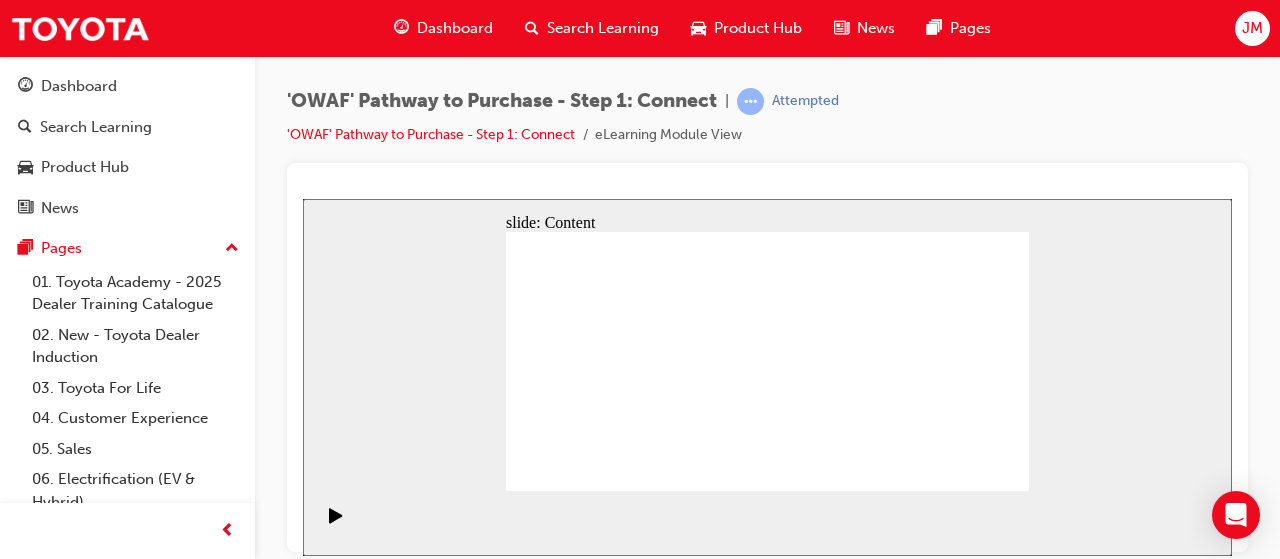 click 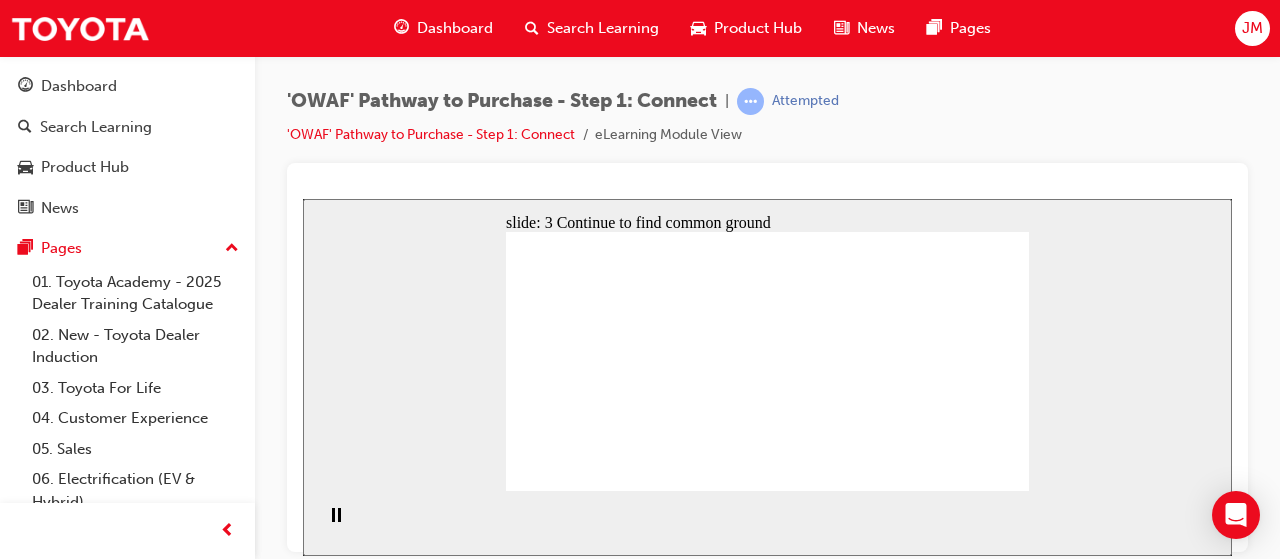 click 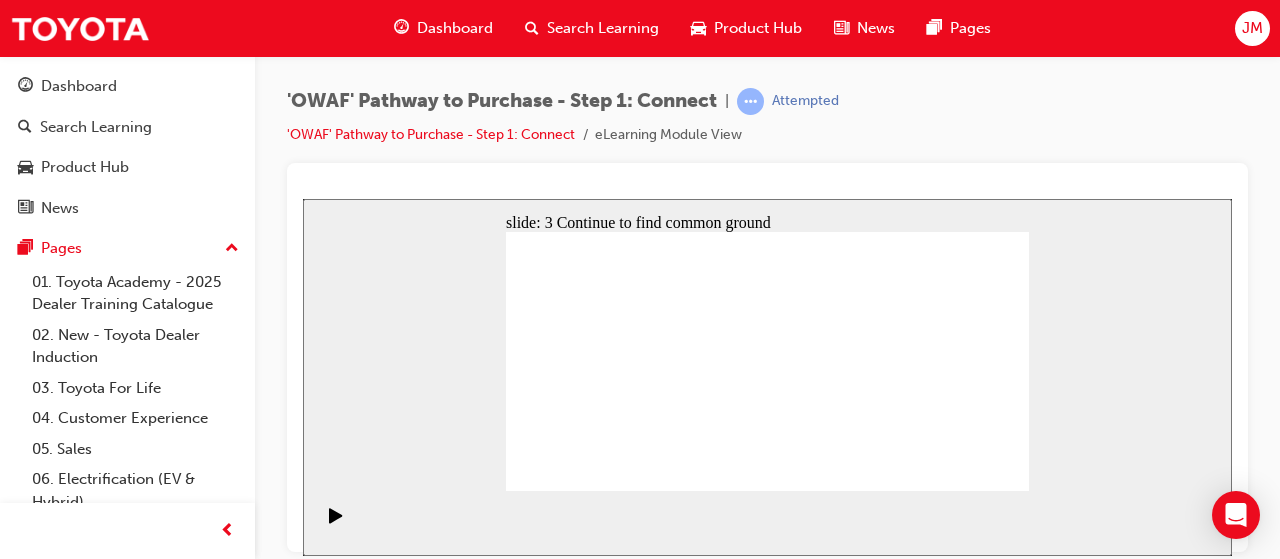click 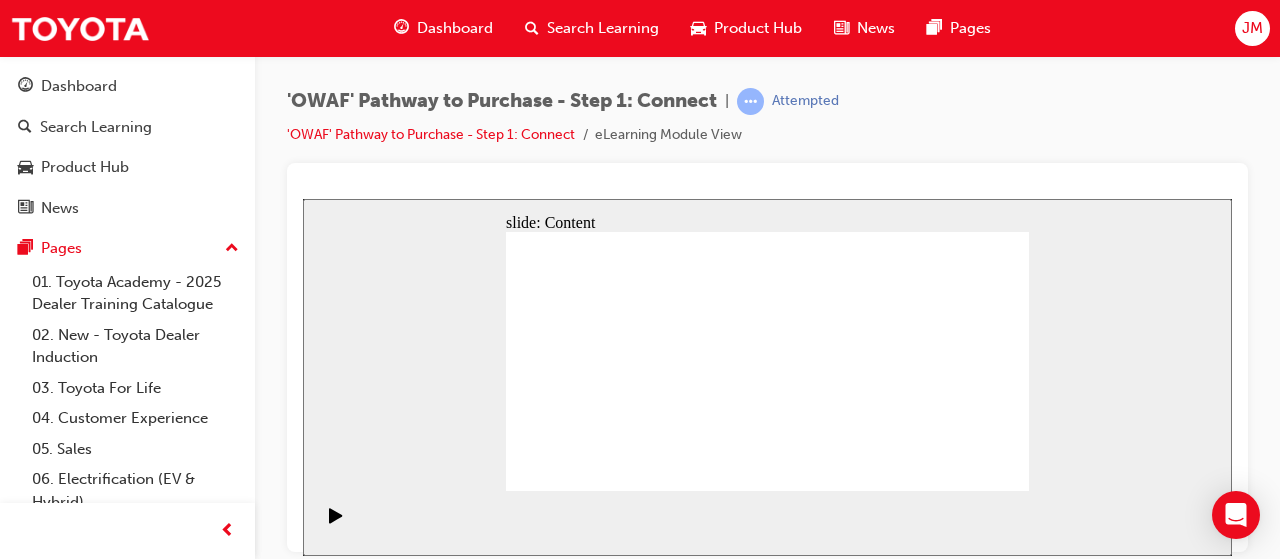 click 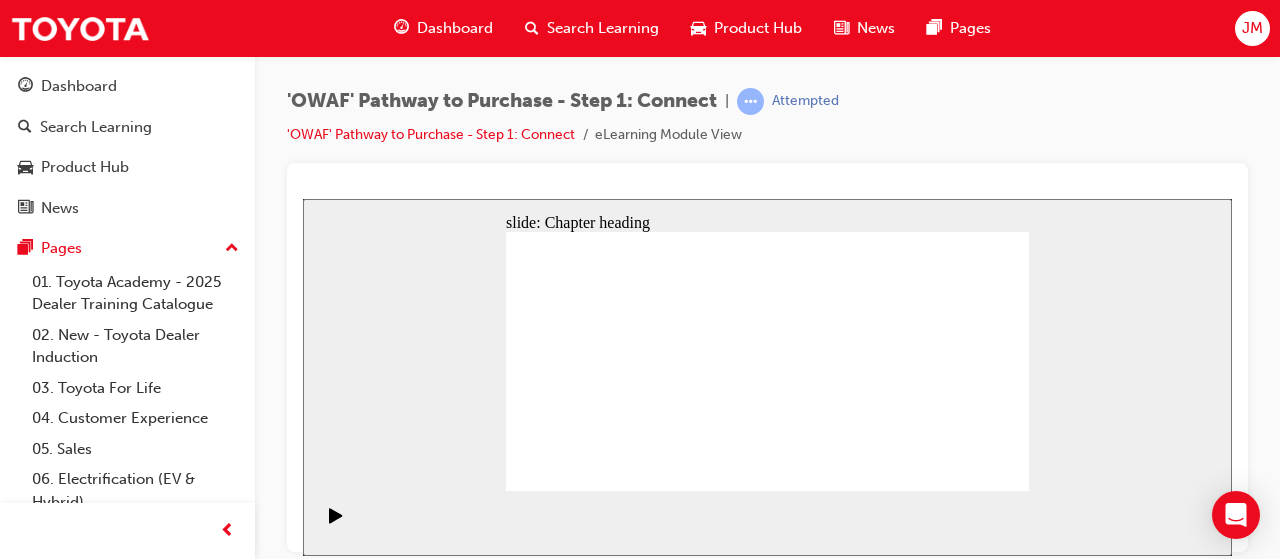 click 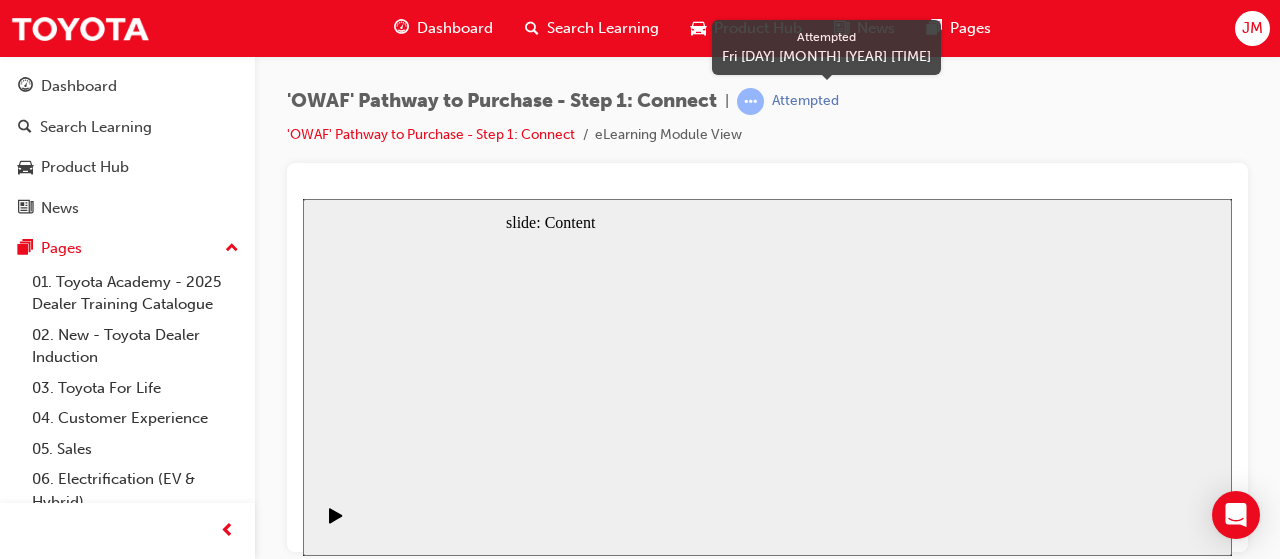 click on "Attempted" at bounding box center (805, 101) 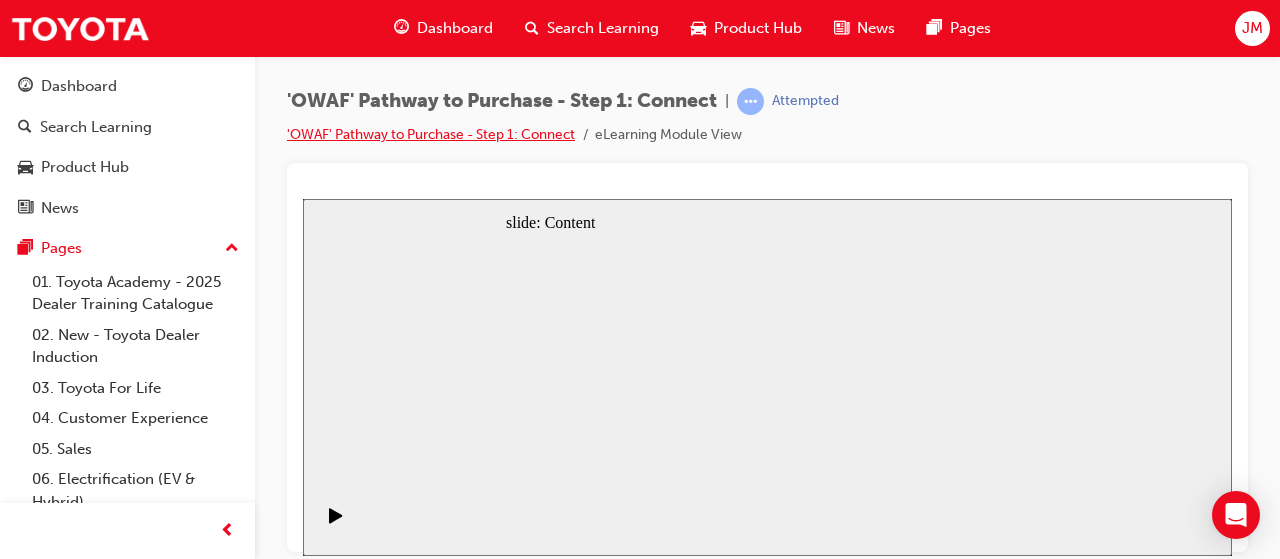 click on "'OWAF' Pathway to Purchase - Step 1: Connect" at bounding box center (431, 134) 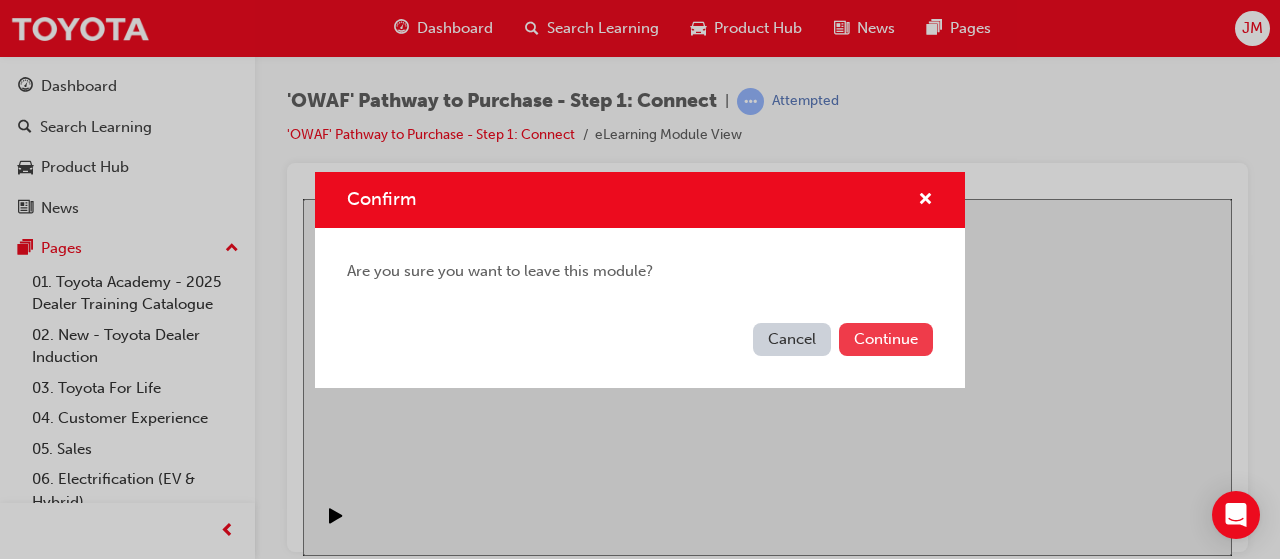 click on "Continue" at bounding box center [886, 339] 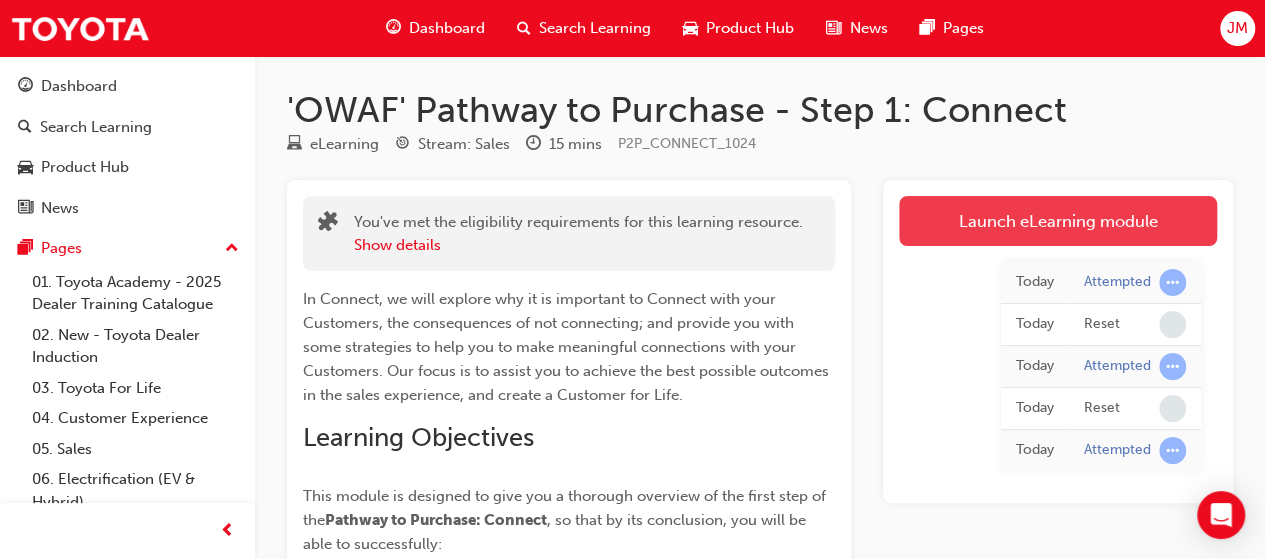 click on "Launch eLearning module" at bounding box center [1058, 221] 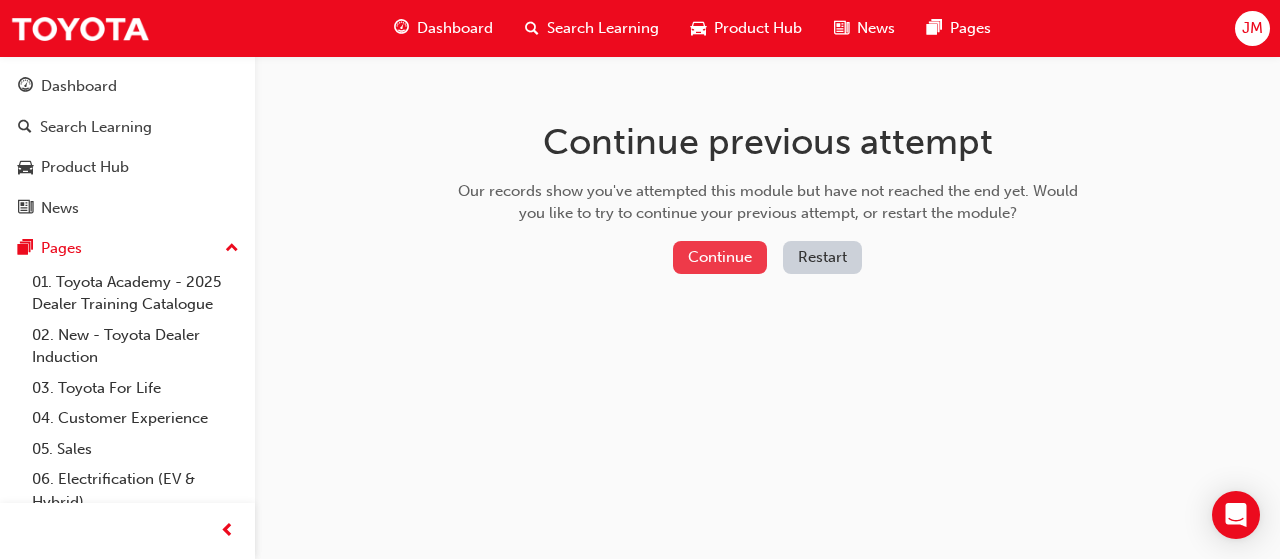 click on "Continue" at bounding box center (720, 257) 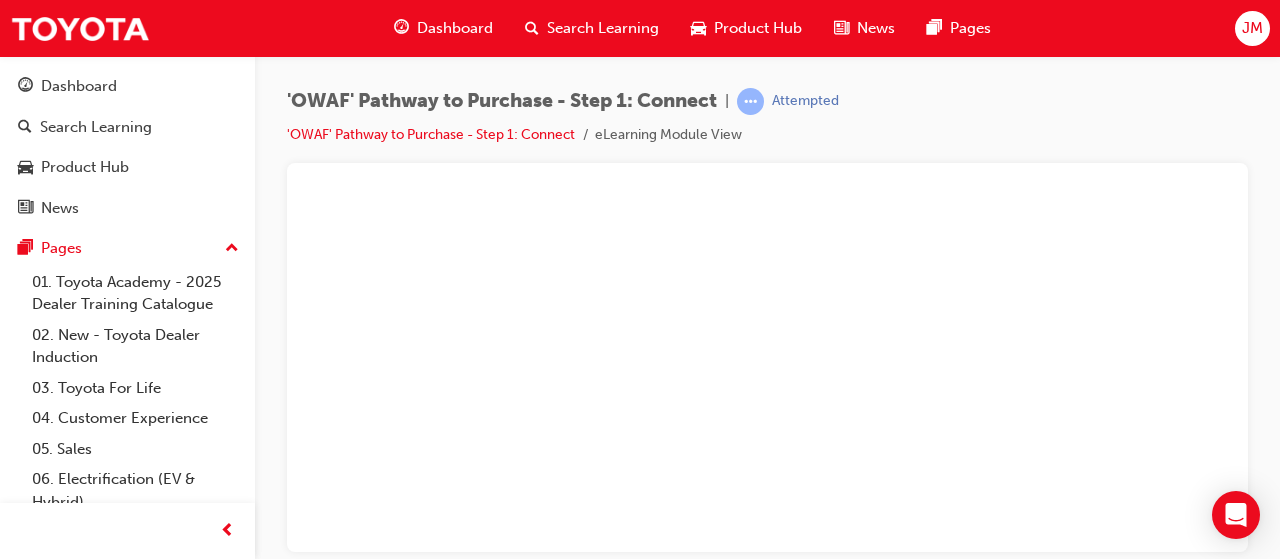 click on "Dashboard" at bounding box center (455, 28) 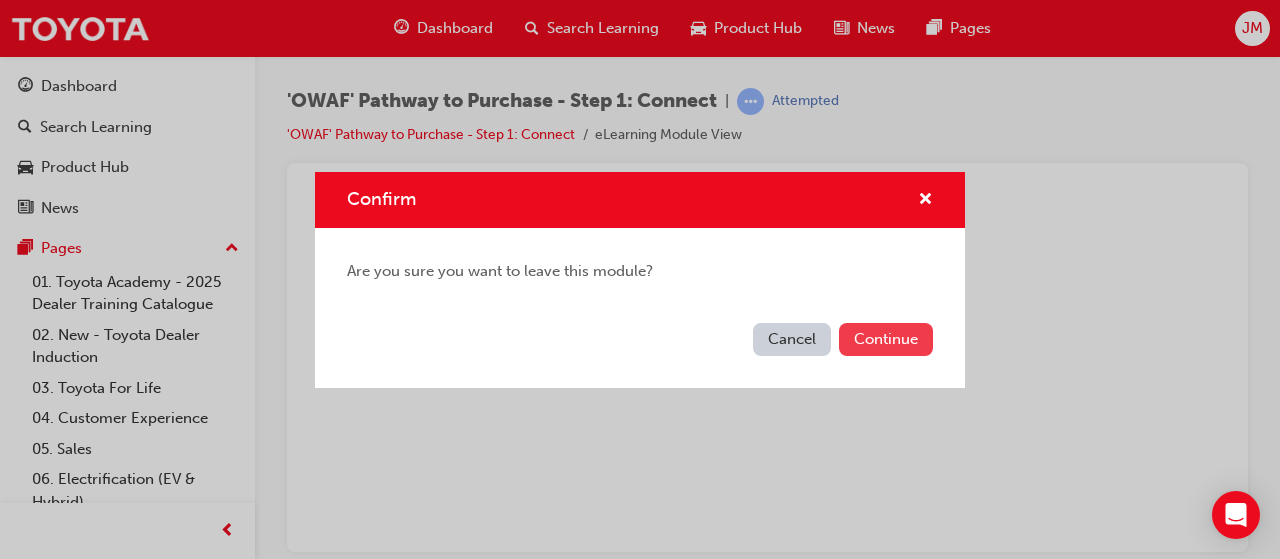 click on "Continue" at bounding box center [886, 339] 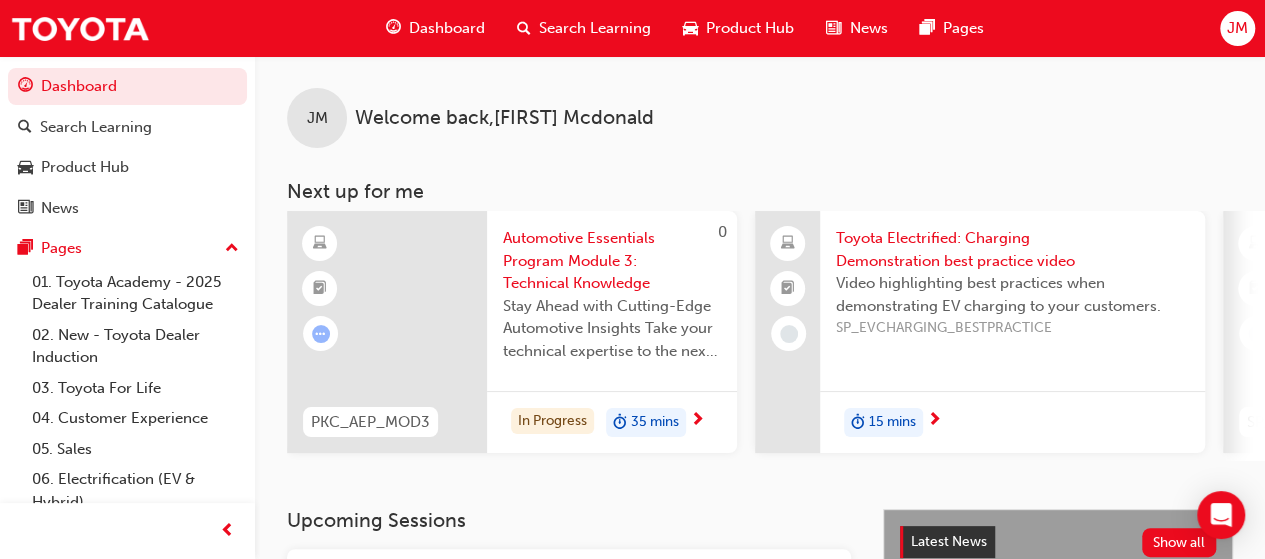 click on "Dashboard" at bounding box center (447, 28) 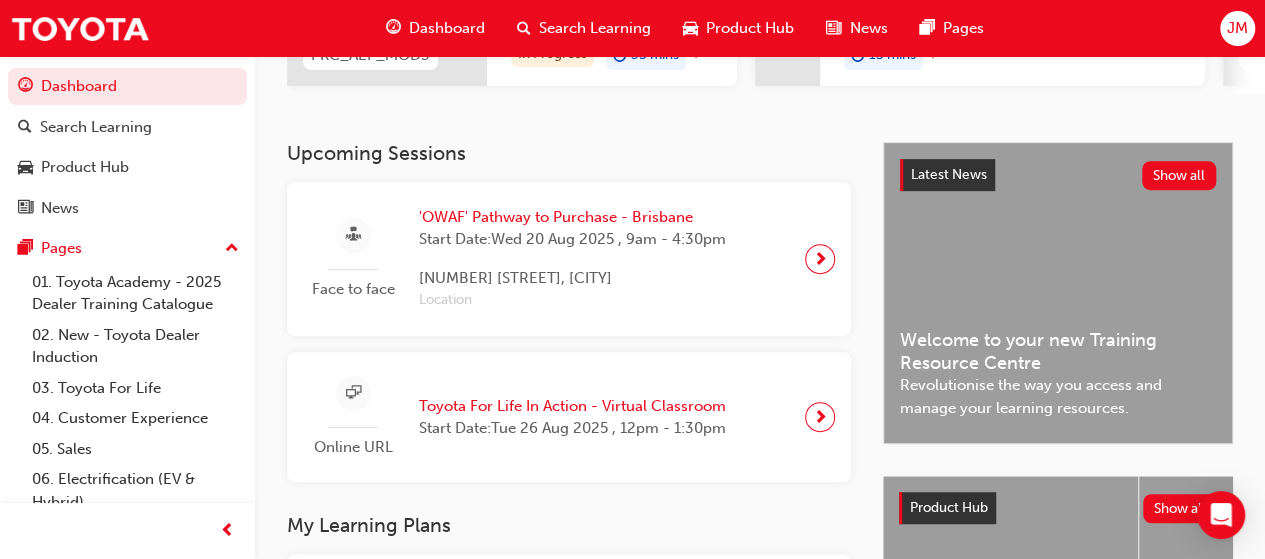 scroll, scrollTop: 364, scrollLeft: 0, axis: vertical 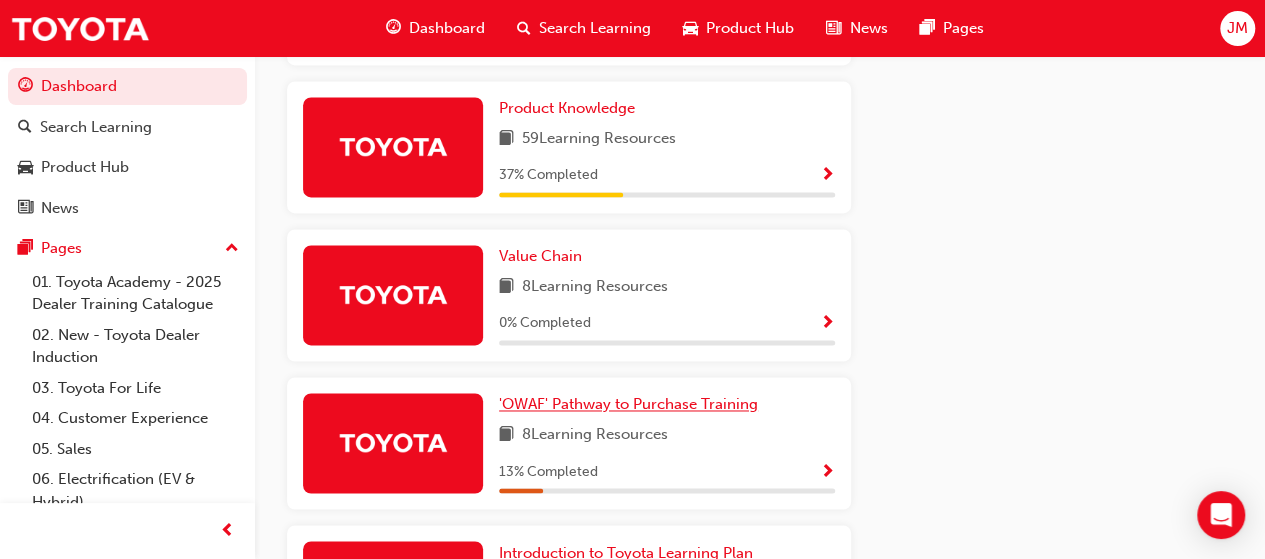 click on "'OWAF' Pathway to Purchase Training" at bounding box center (628, 404) 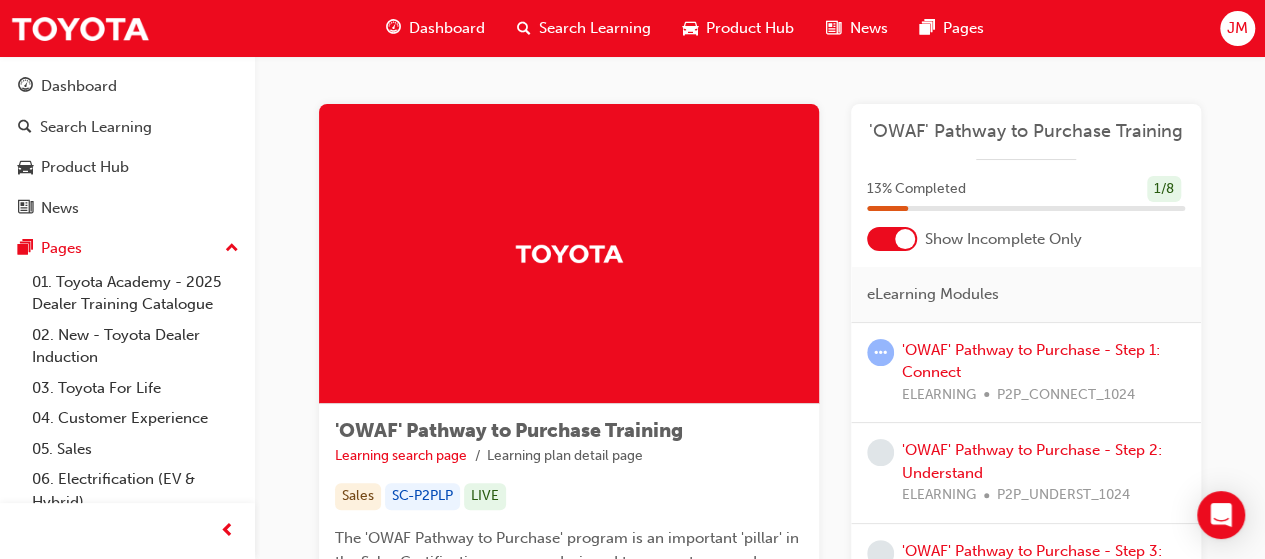 click on "'OWAF' Pathway to Purchase - Step 1: Connect ELEARNING P2P_CONNECT_1024" at bounding box center (1043, 373) 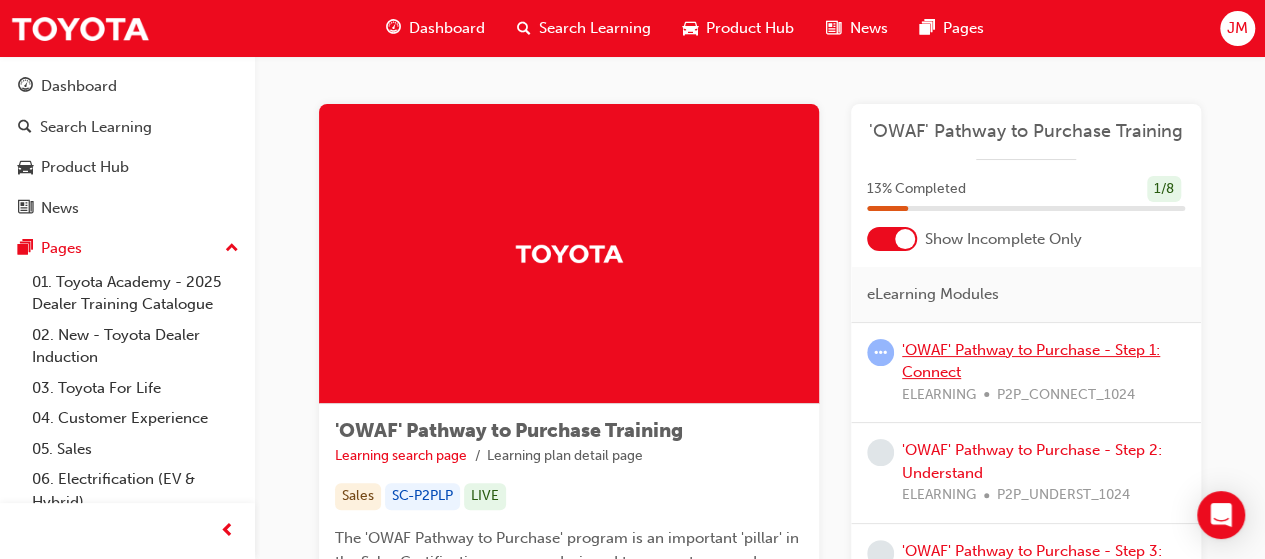 click on "'OWAF' Pathway to Purchase - Step 1: Connect" at bounding box center (1031, 361) 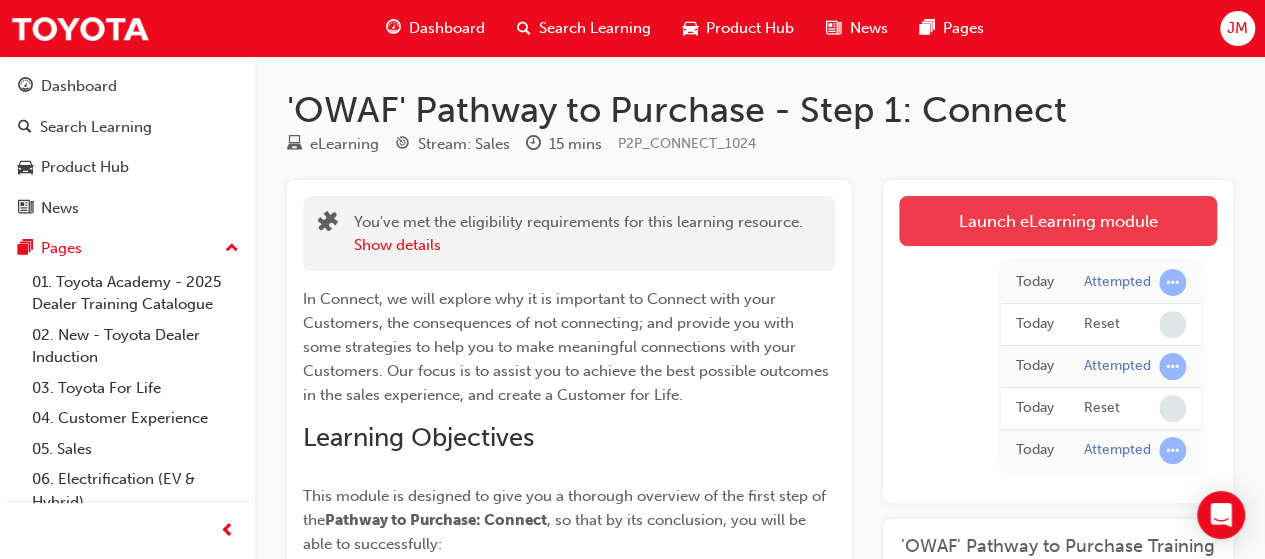 click on "Launch eLearning module" at bounding box center [1058, 221] 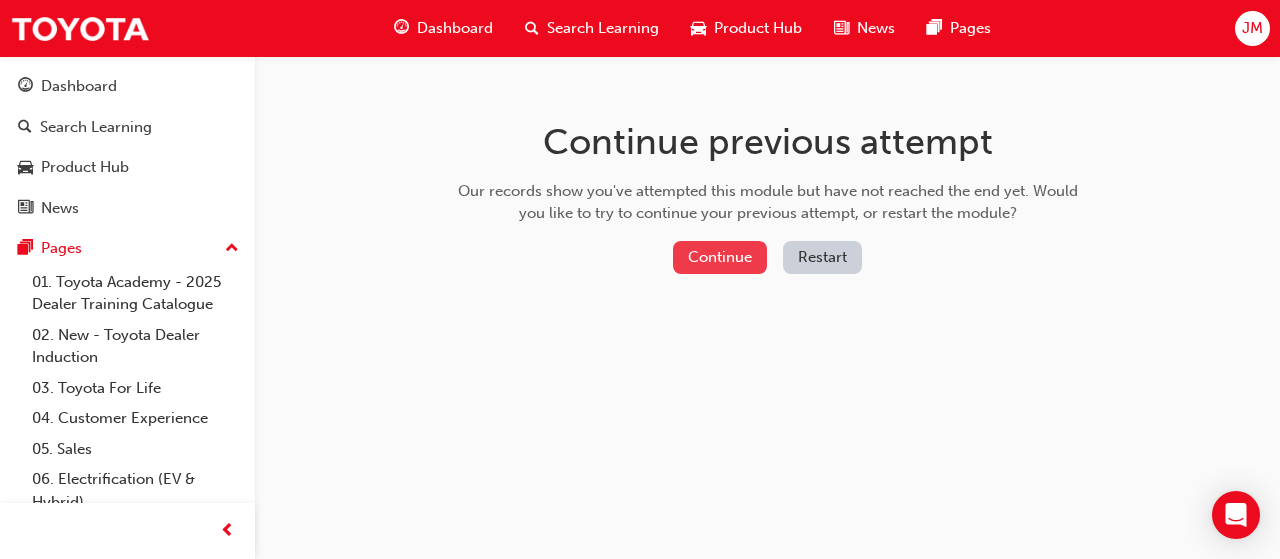 click on "Continue" at bounding box center [720, 257] 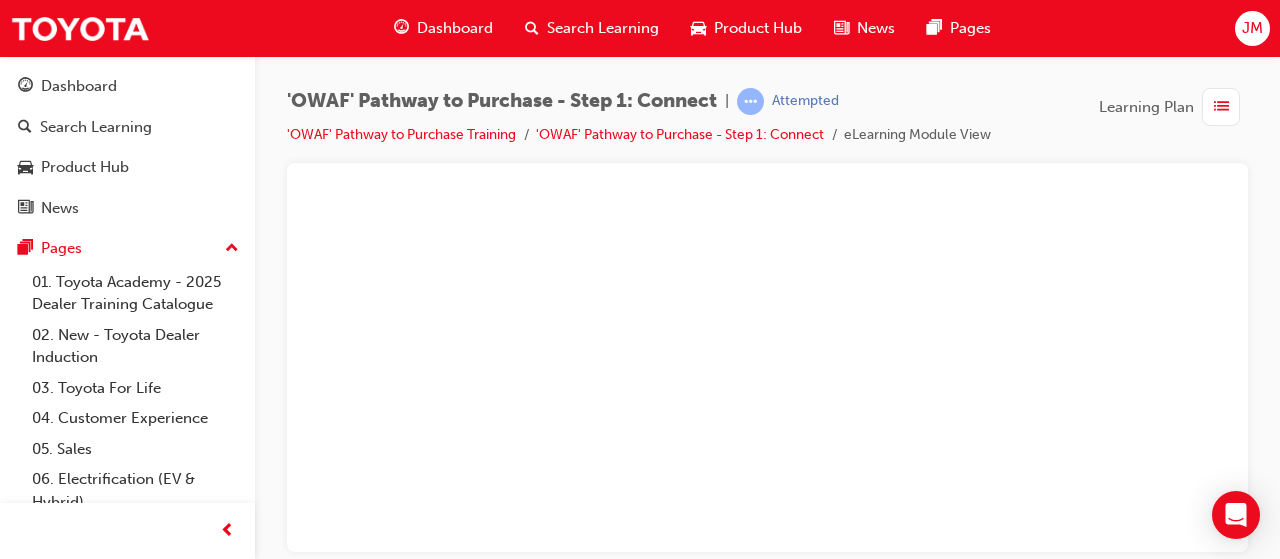 click on "Dashboard" at bounding box center (455, 28) 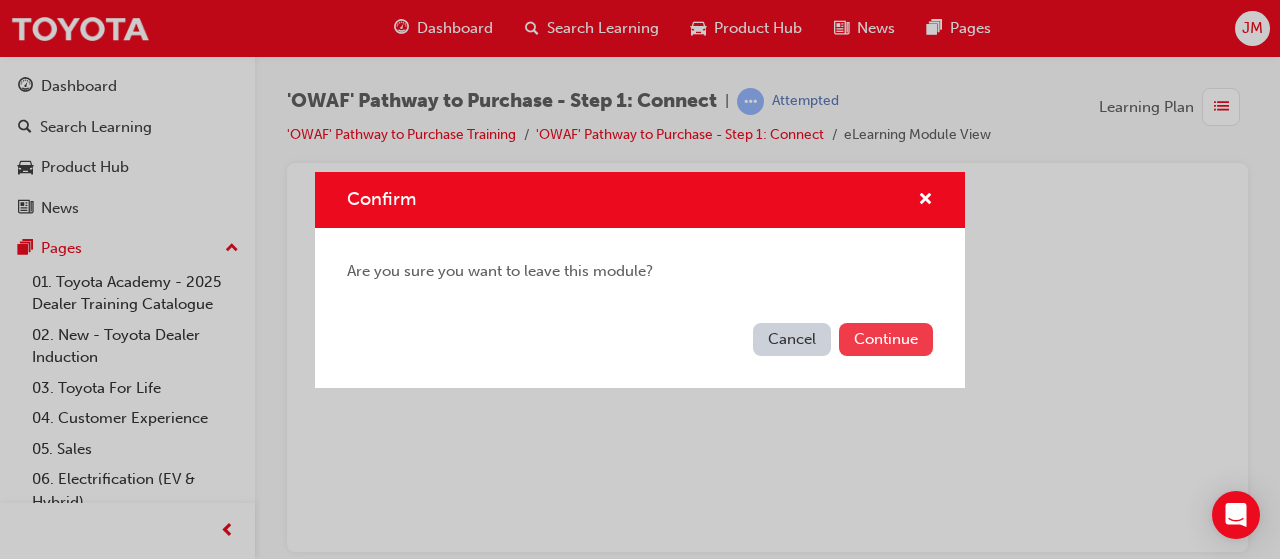 click on "Continue" at bounding box center [886, 339] 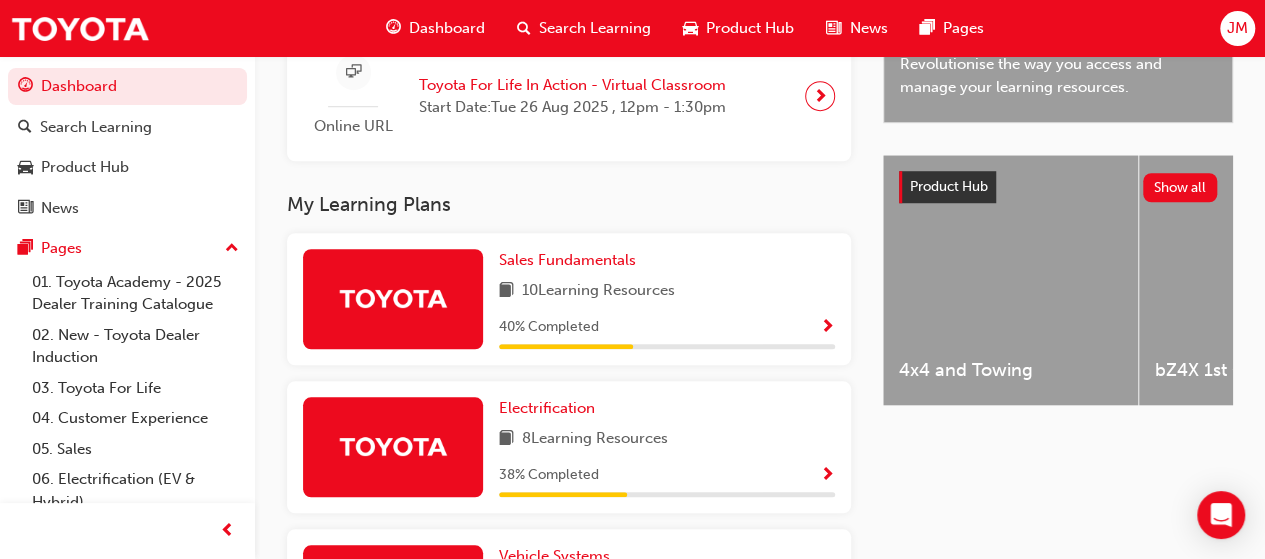 scroll, scrollTop: 825, scrollLeft: 0, axis: vertical 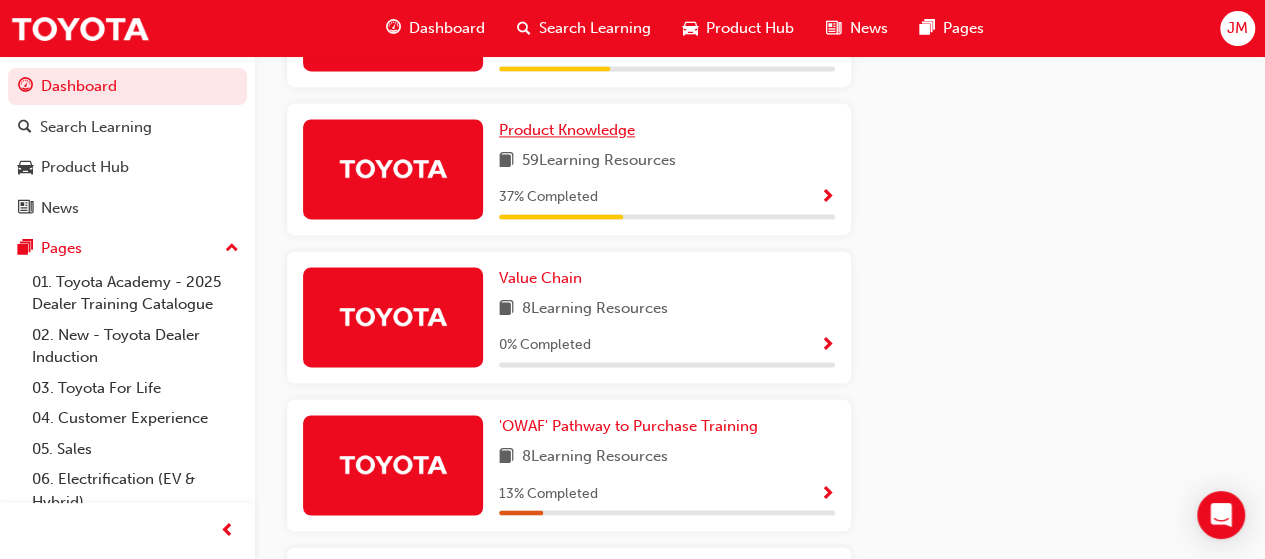 click on "Product Knowledge" at bounding box center [567, 130] 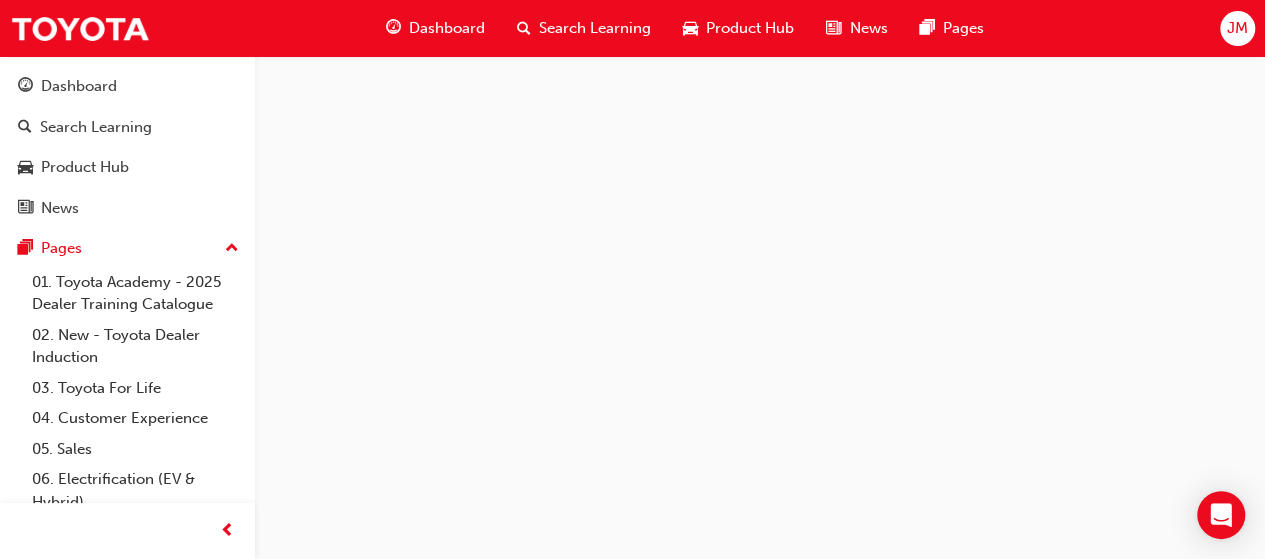 scroll, scrollTop: 0, scrollLeft: 0, axis: both 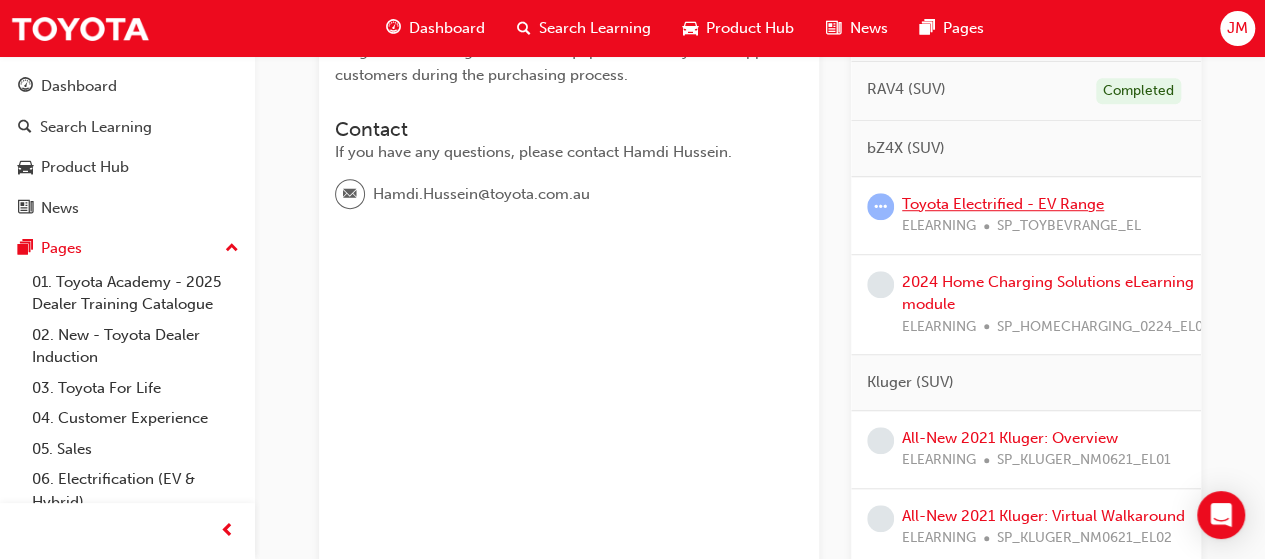 click on "Toyota Electrified - EV Range" at bounding box center [1003, 204] 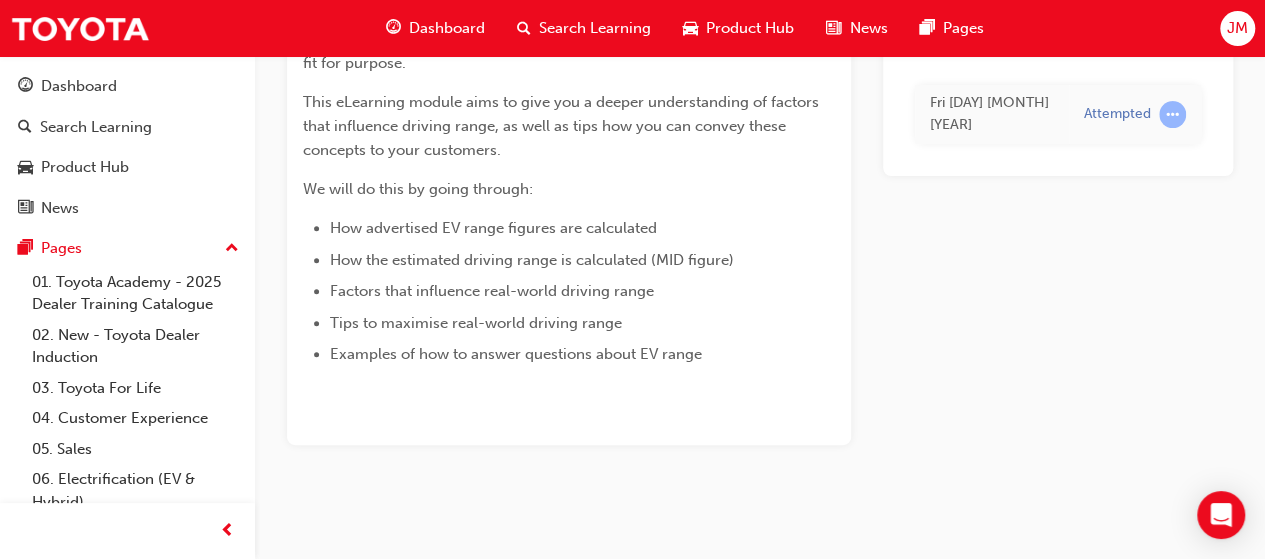 scroll, scrollTop: 284, scrollLeft: 0, axis: vertical 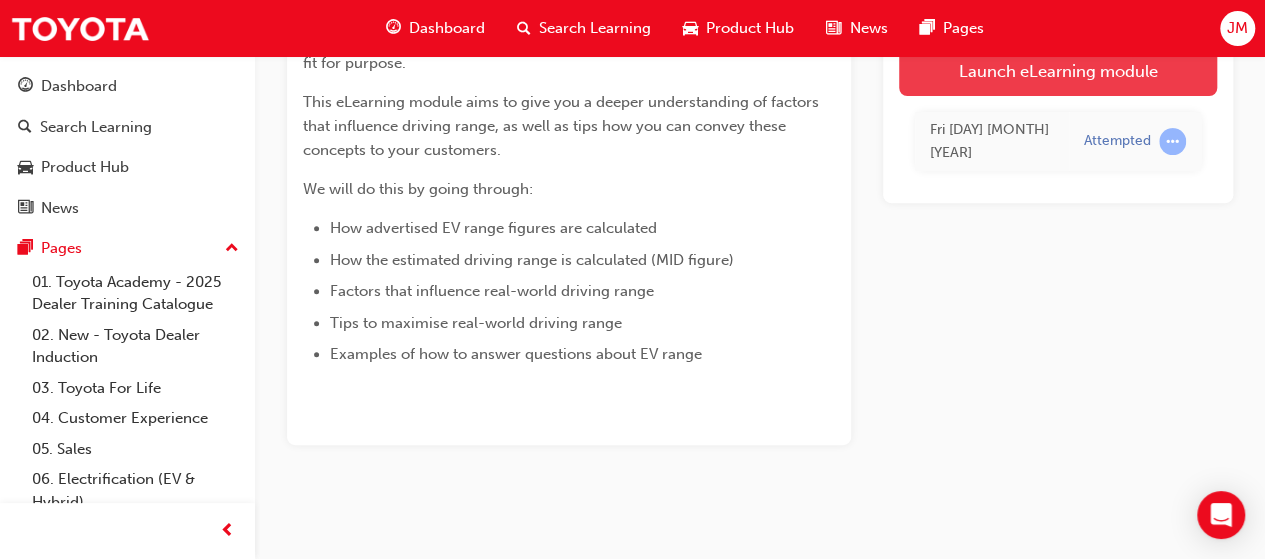 click on "Launch eLearning module" at bounding box center [1058, 71] 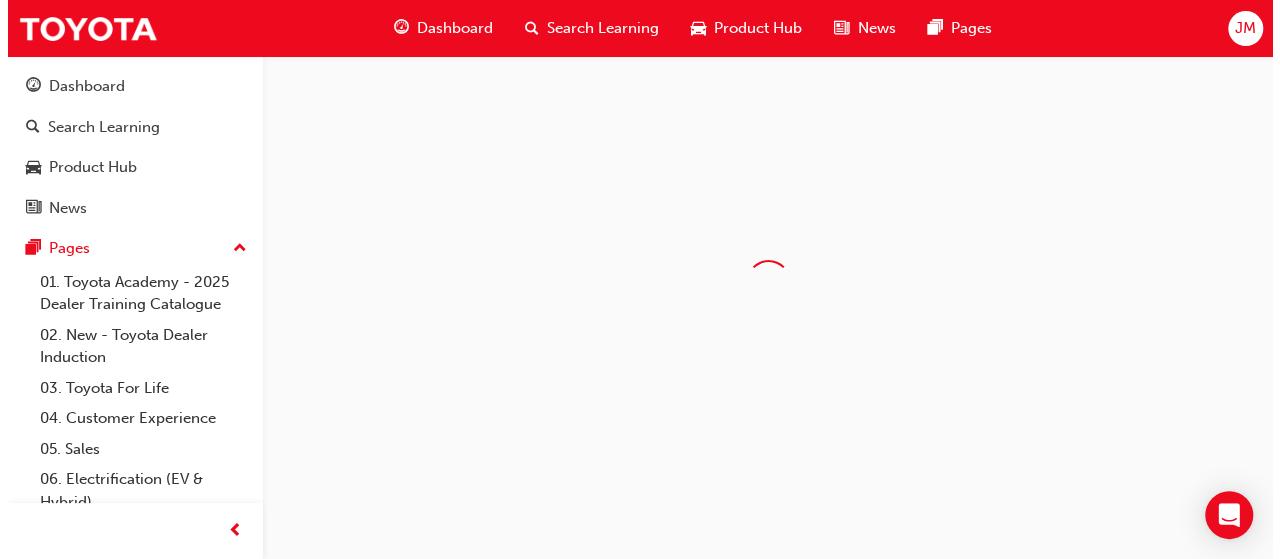 scroll, scrollTop: 0, scrollLeft: 0, axis: both 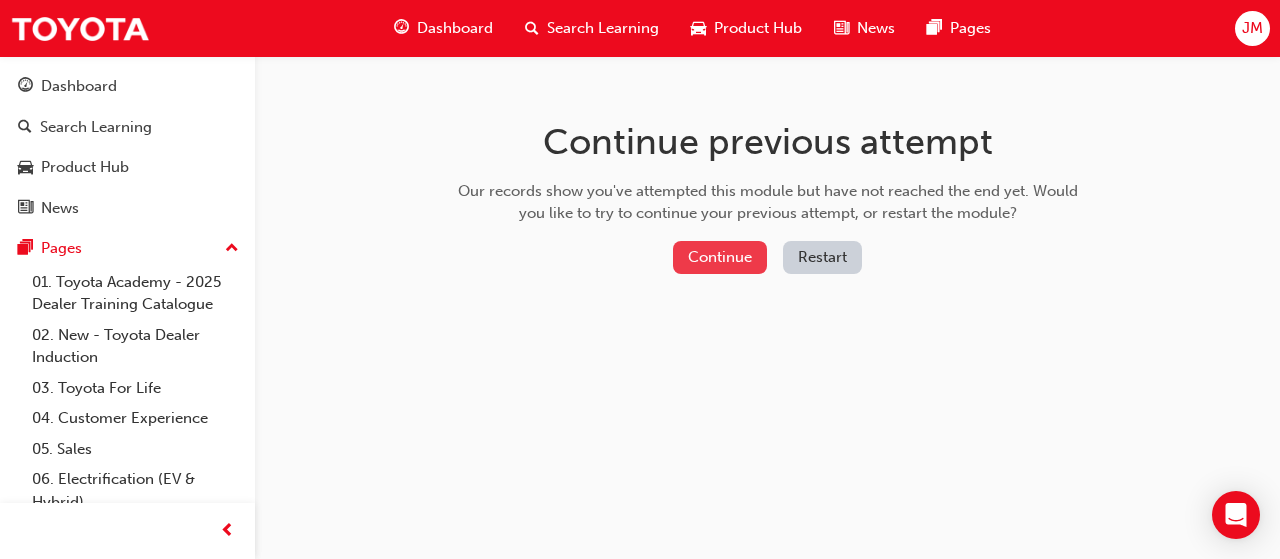 click on "Continue" at bounding box center [720, 257] 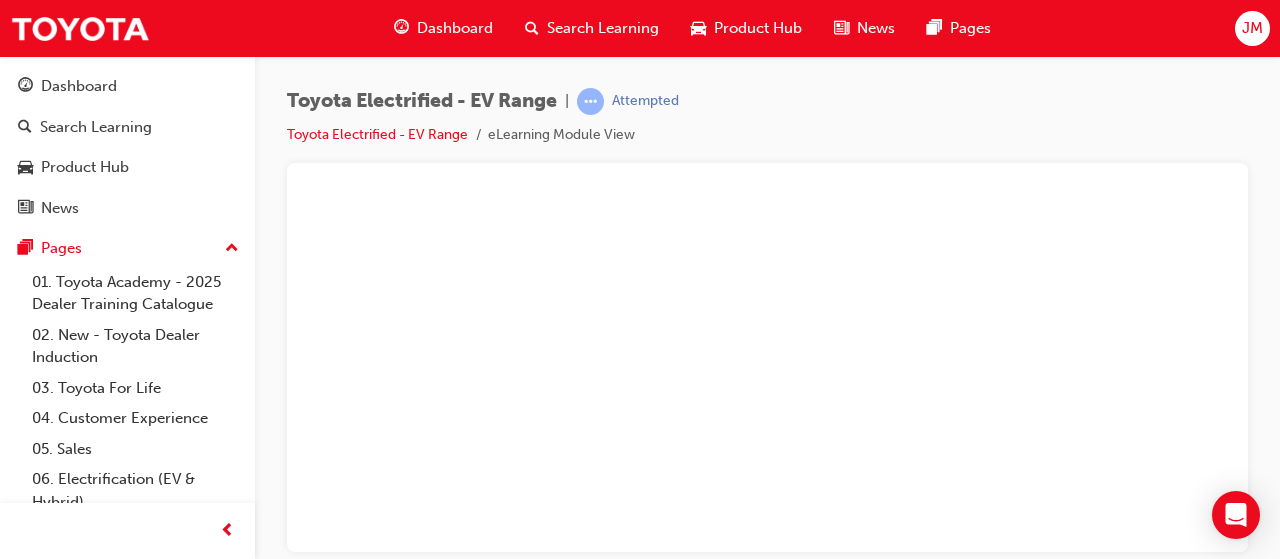 drag, startPoint x: 1195, startPoint y: 122, endPoint x: 1191, endPoint y: 143, distance: 21.377558 